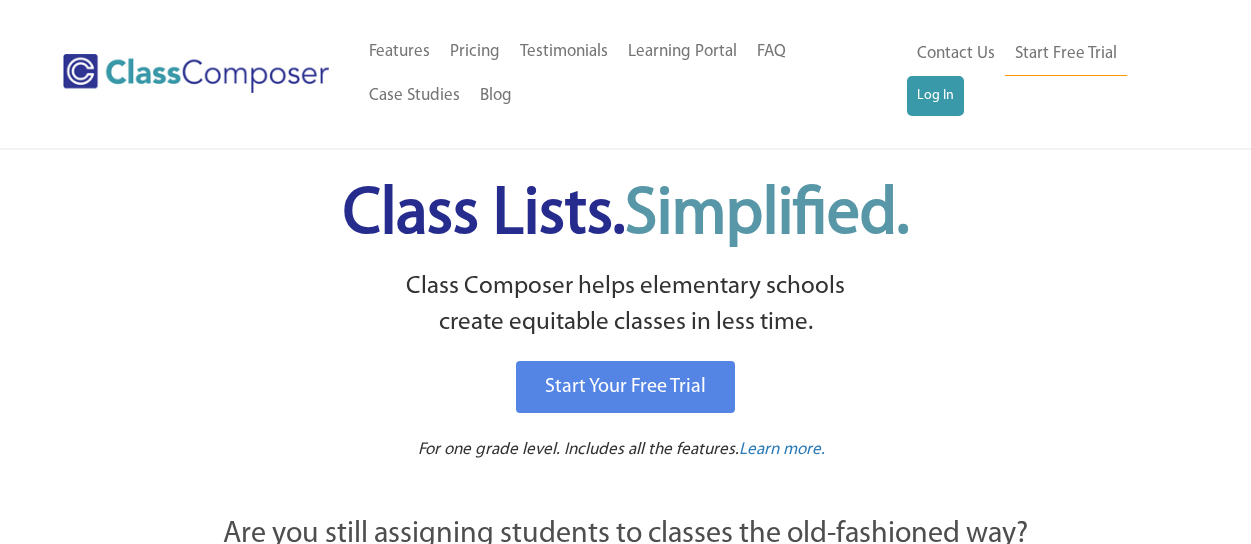 scroll, scrollTop: 0, scrollLeft: 0, axis: both 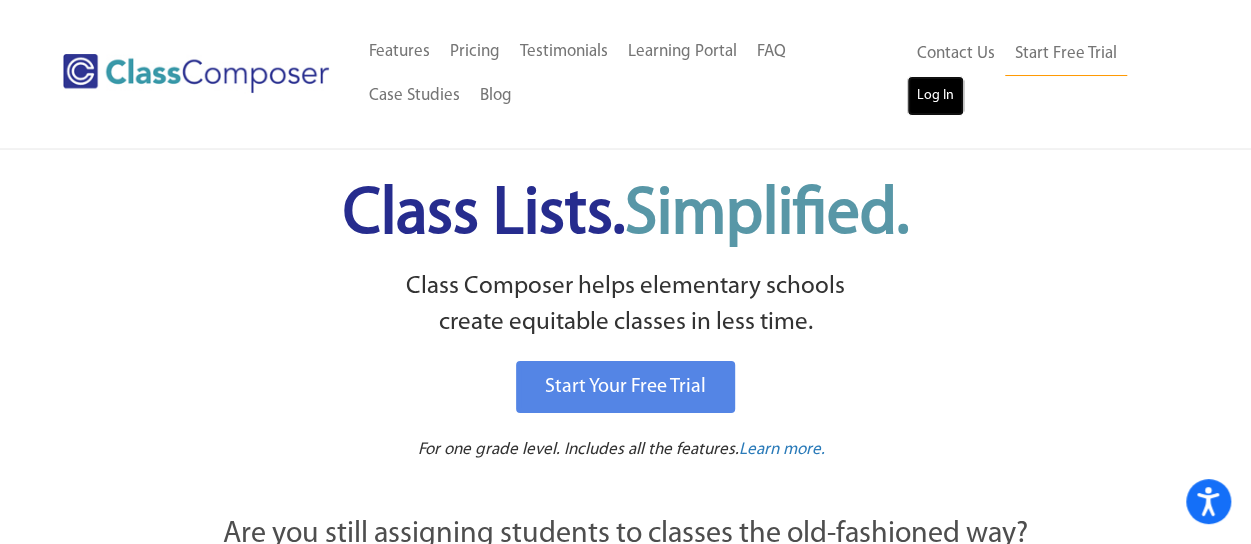 click on "Log In" at bounding box center [935, 96] 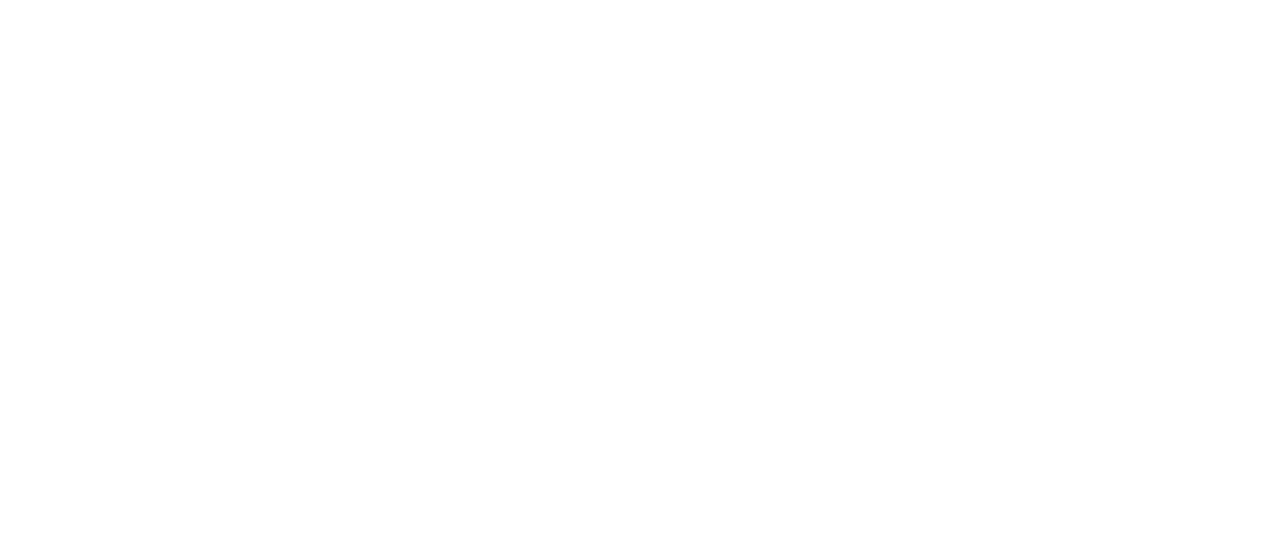 scroll, scrollTop: 0, scrollLeft: 0, axis: both 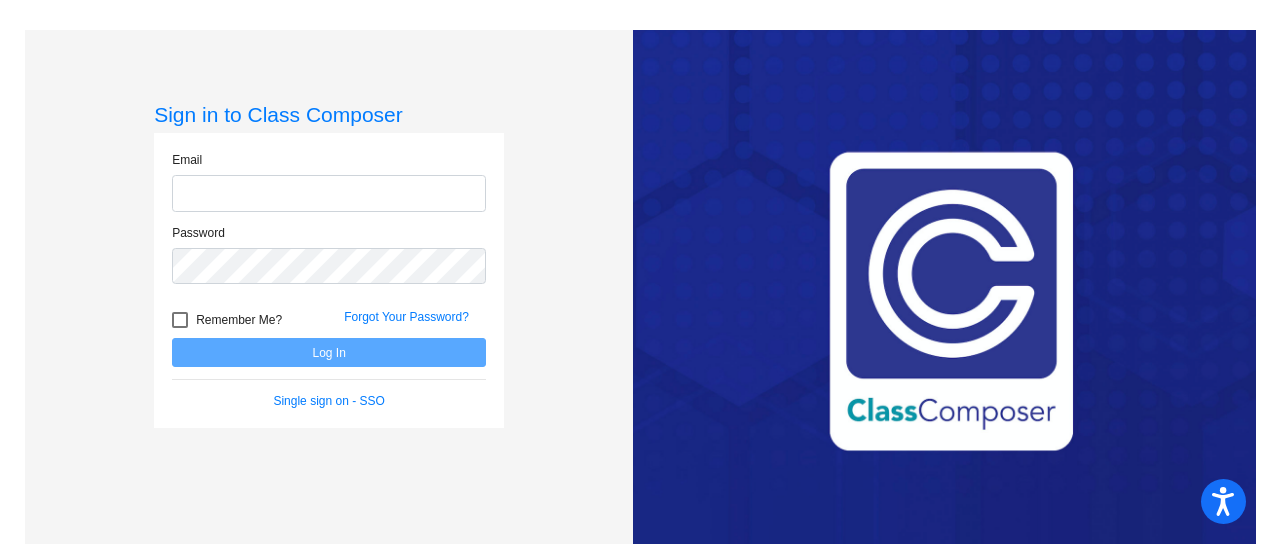 type on "mvandeve@psdschools.org" 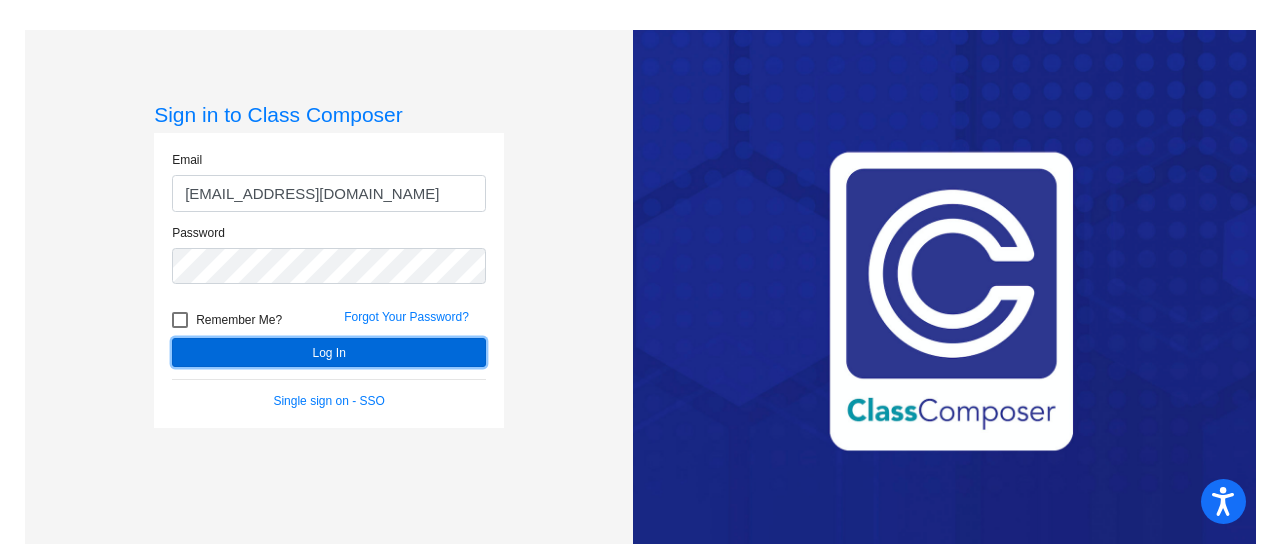 click on "Log In" 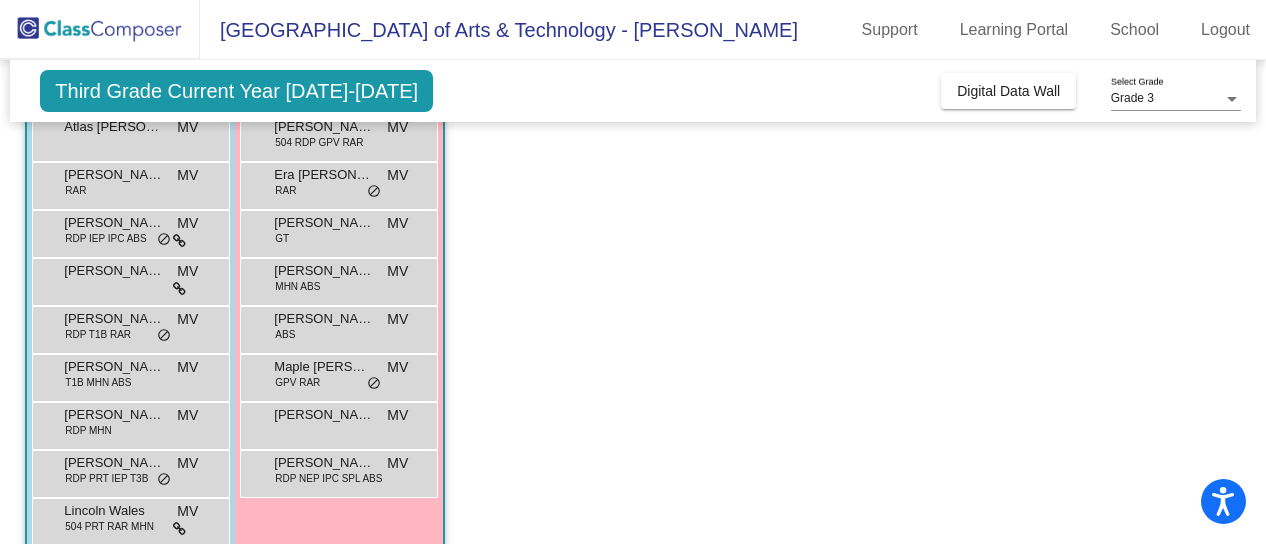 scroll, scrollTop: 345, scrollLeft: 0, axis: vertical 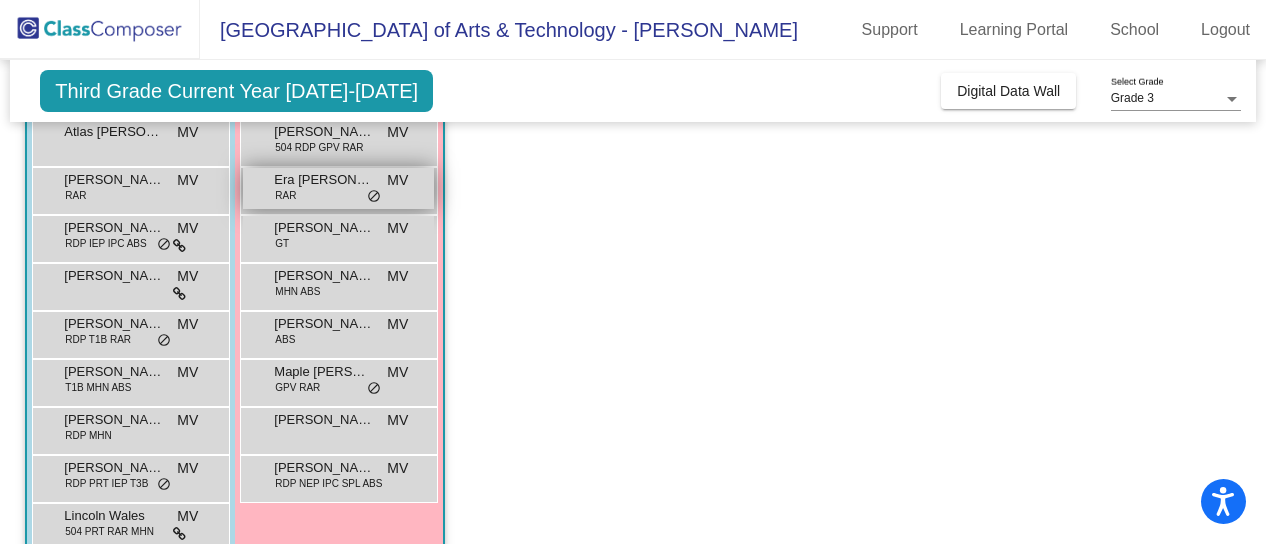 click on "RAR" at bounding box center [285, 195] 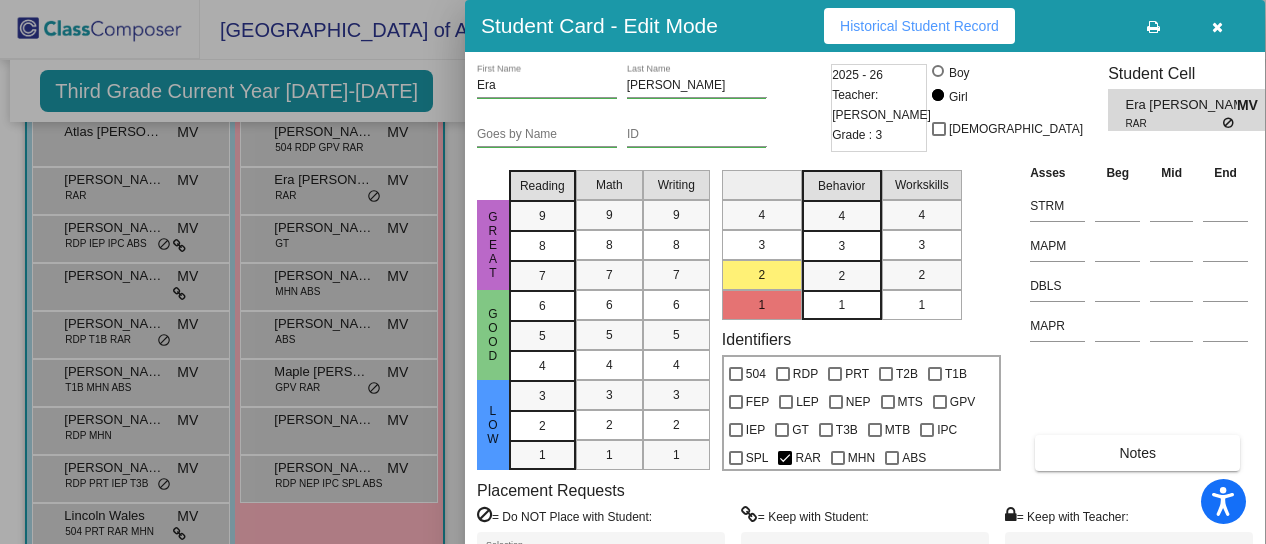 click at bounding box center [633, 272] 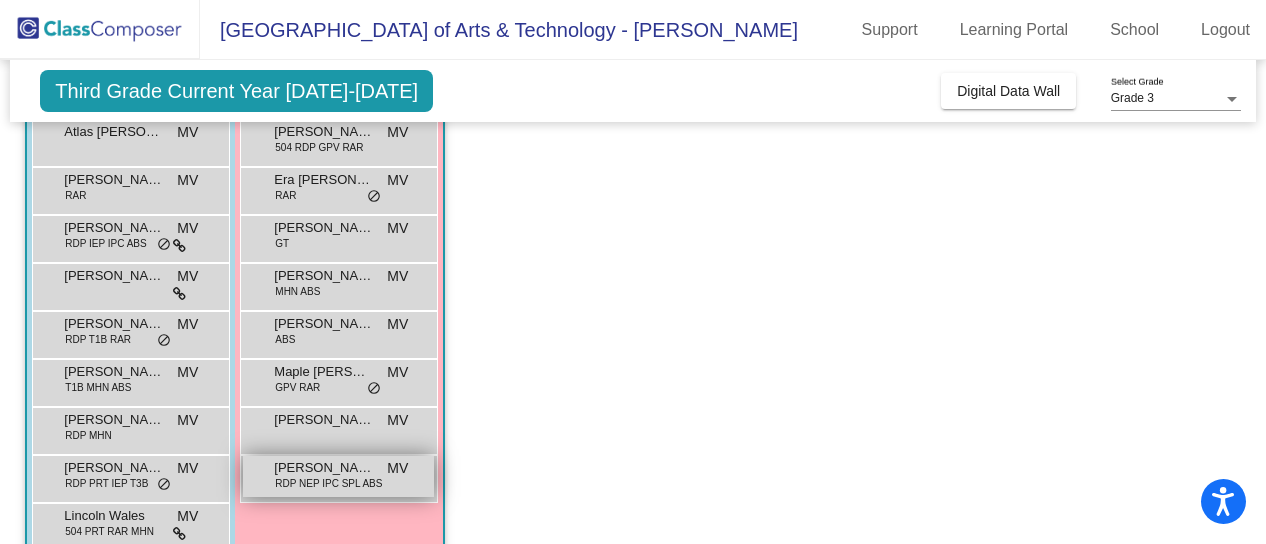 click on "Stacey Ortega Aceituno" at bounding box center [324, 468] 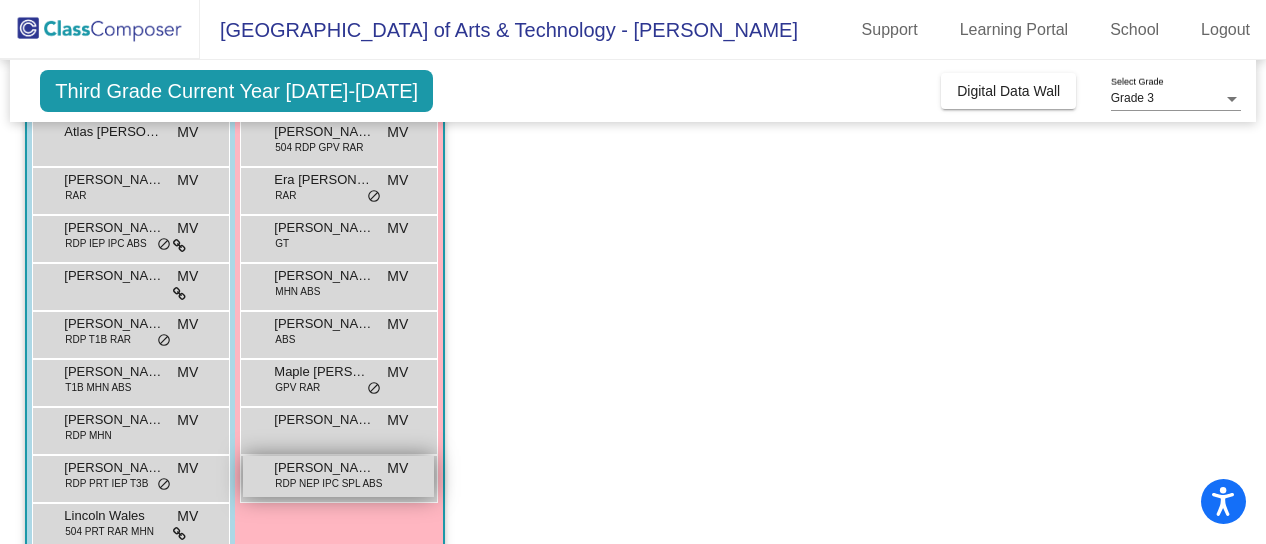 click on "Stacey Ortega Aceituno" at bounding box center (324, 468) 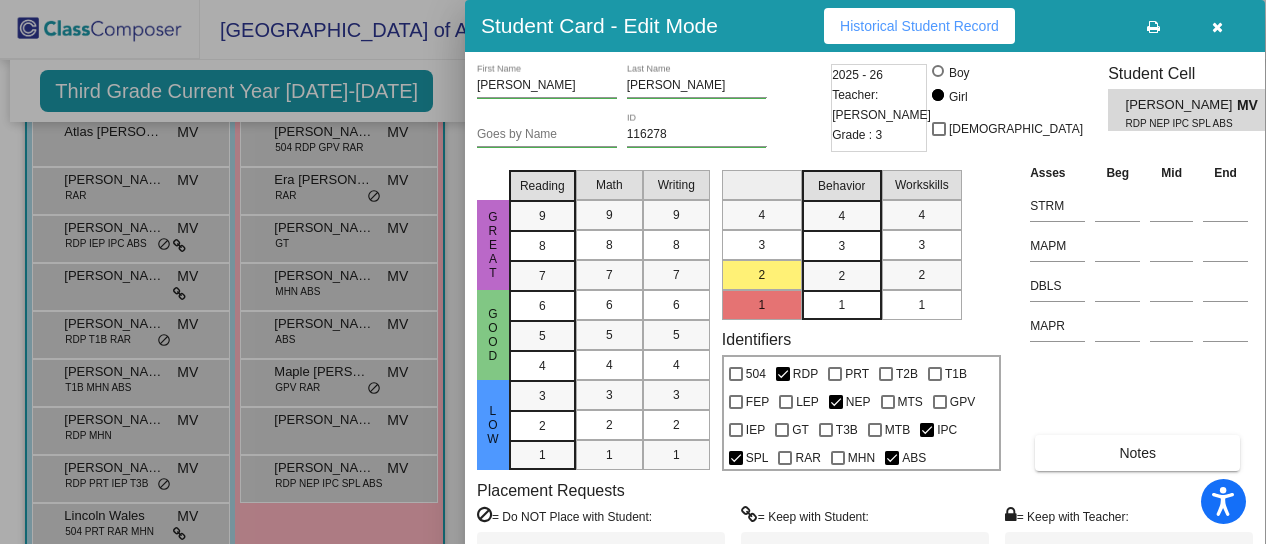 click at bounding box center [633, 272] 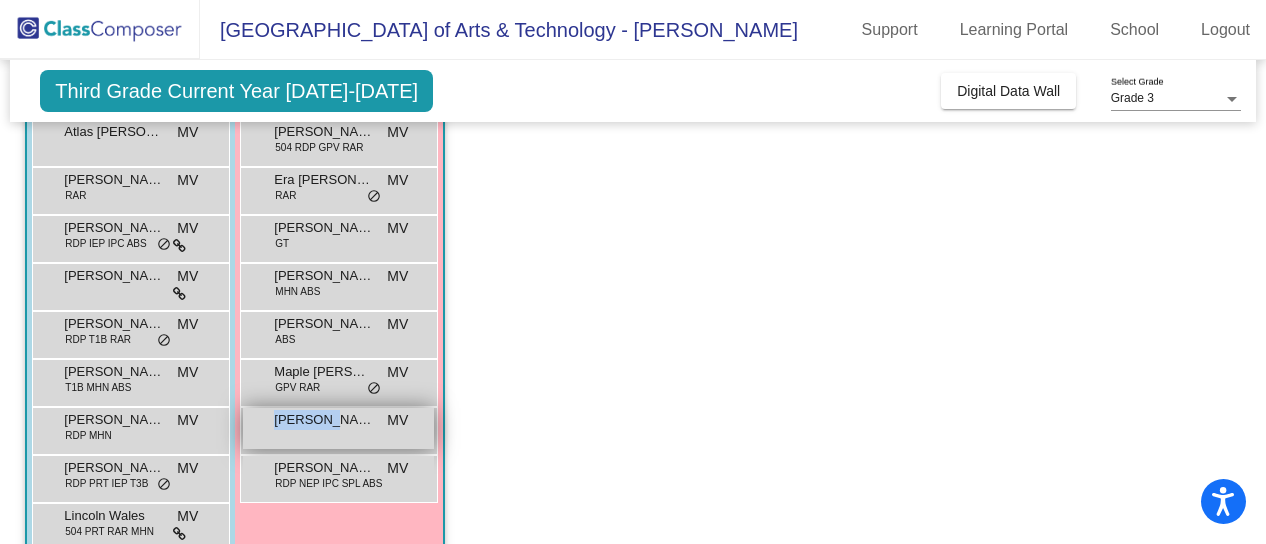 click on "Savannah Bradley MV lock do_not_disturb_alt" at bounding box center (338, 428) 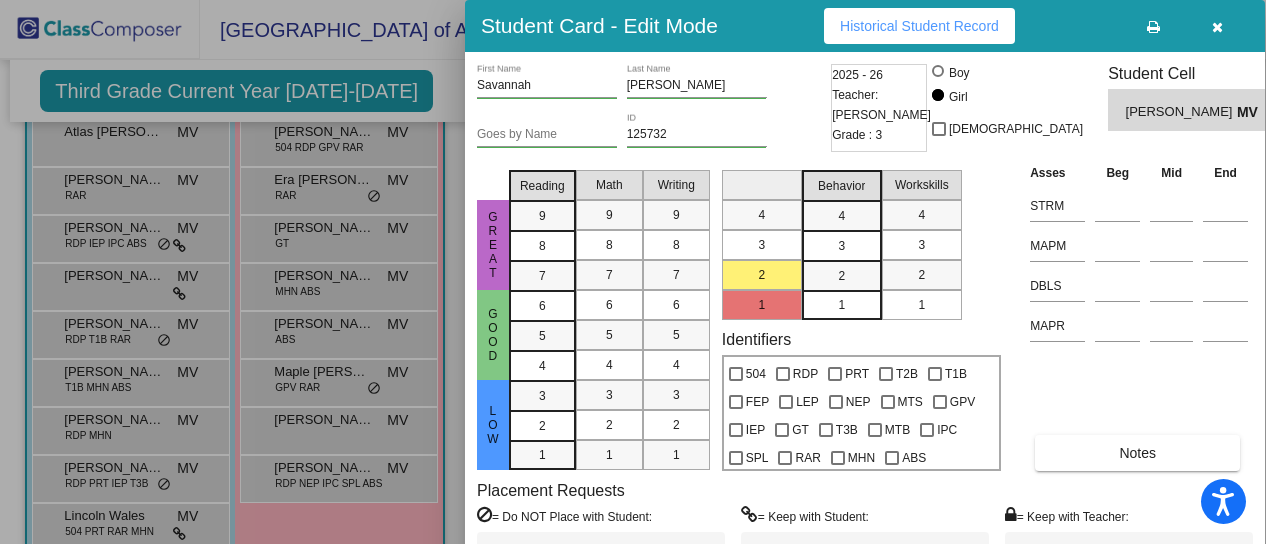 click at bounding box center [633, 272] 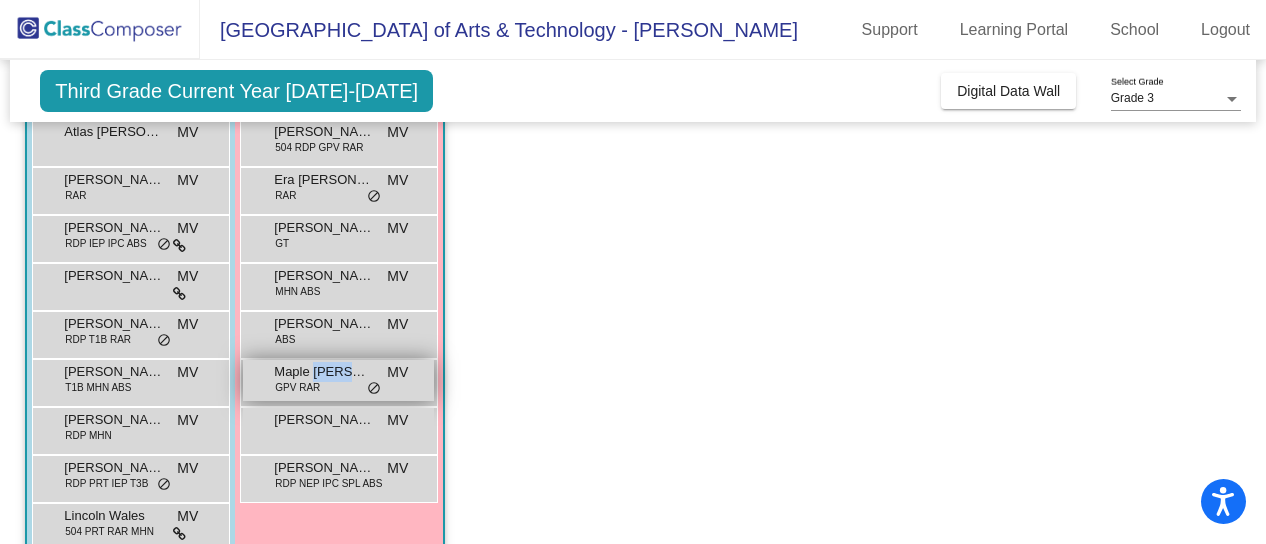 click on "Maple Burgess" at bounding box center [324, 372] 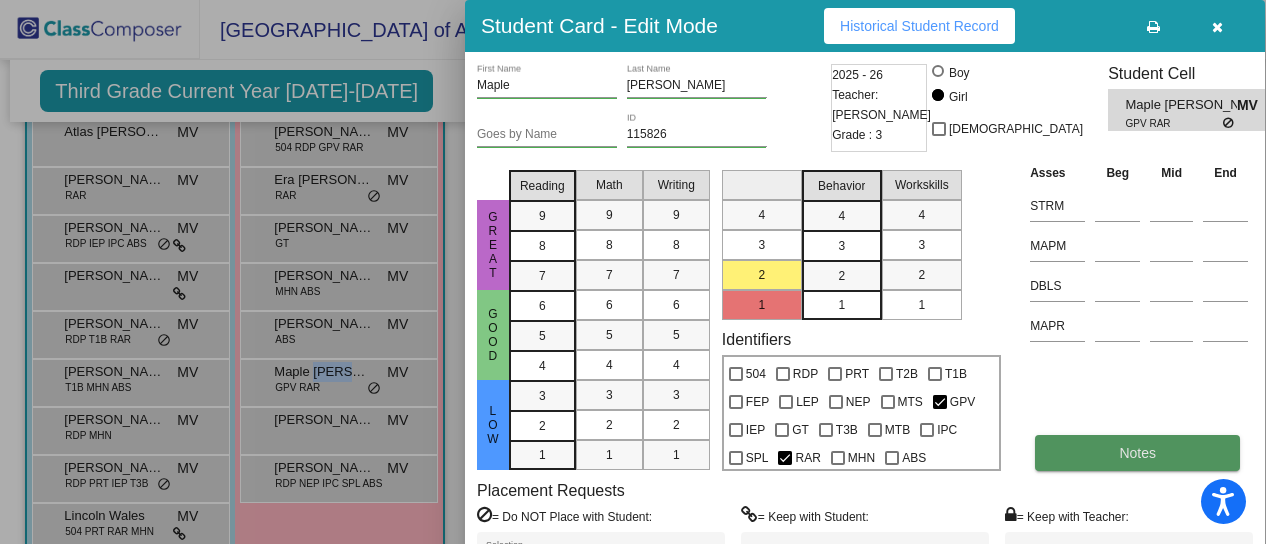 click on "Notes" at bounding box center (1137, 453) 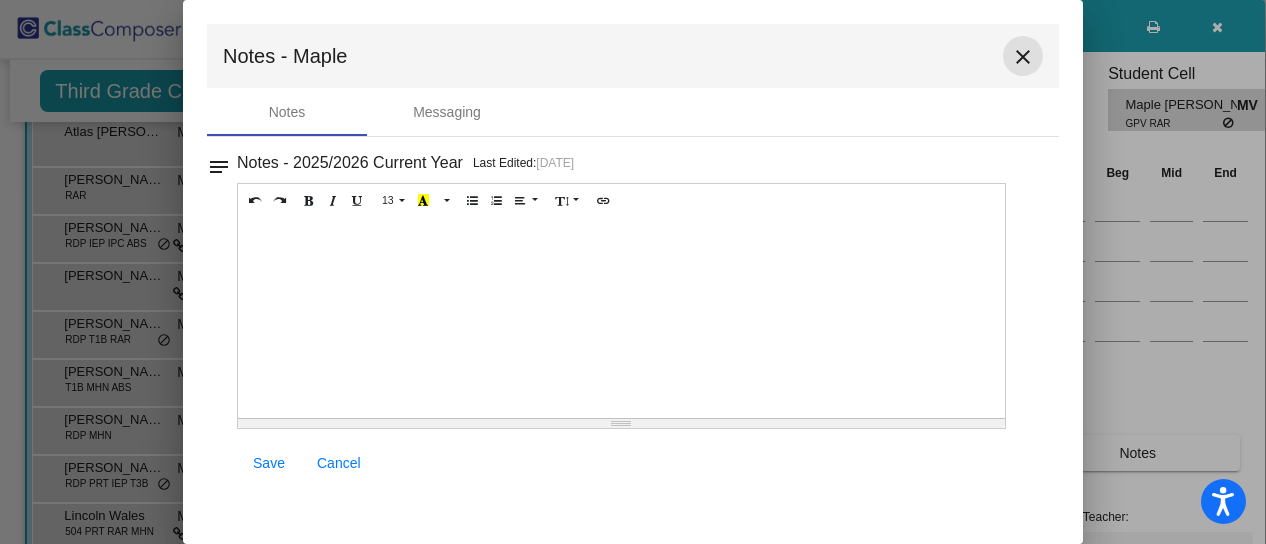 click on "close" at bounding box center (1023, 57) 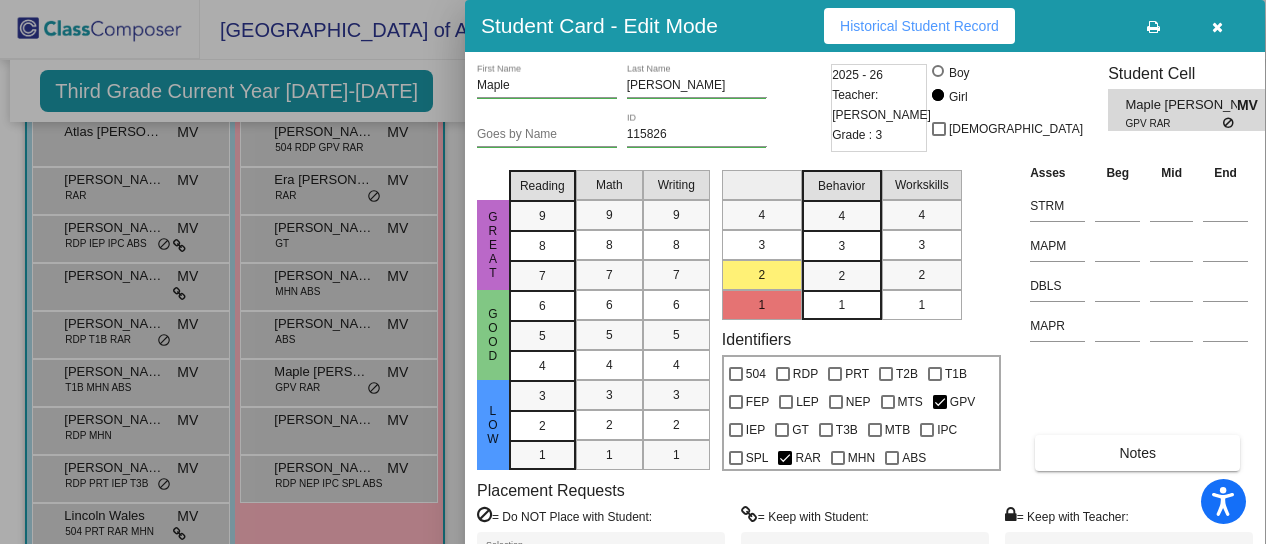 click at bounding box center [633, 272] 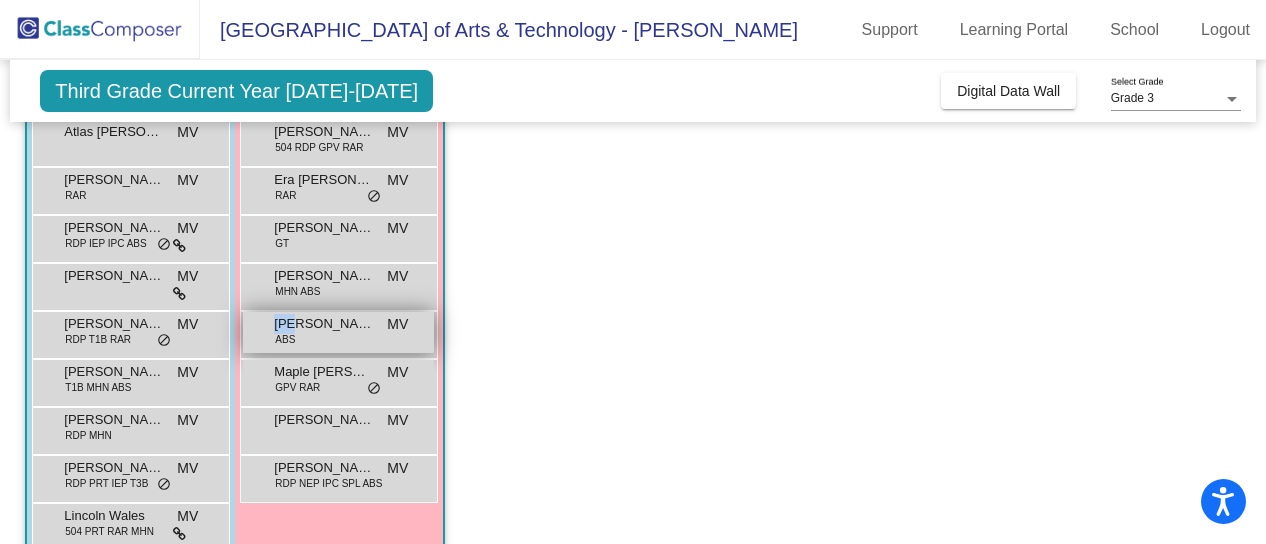 click on "Lea Rodriguez ABS MV lock do_not_disturb_alt" at bounding box center [338, 332] 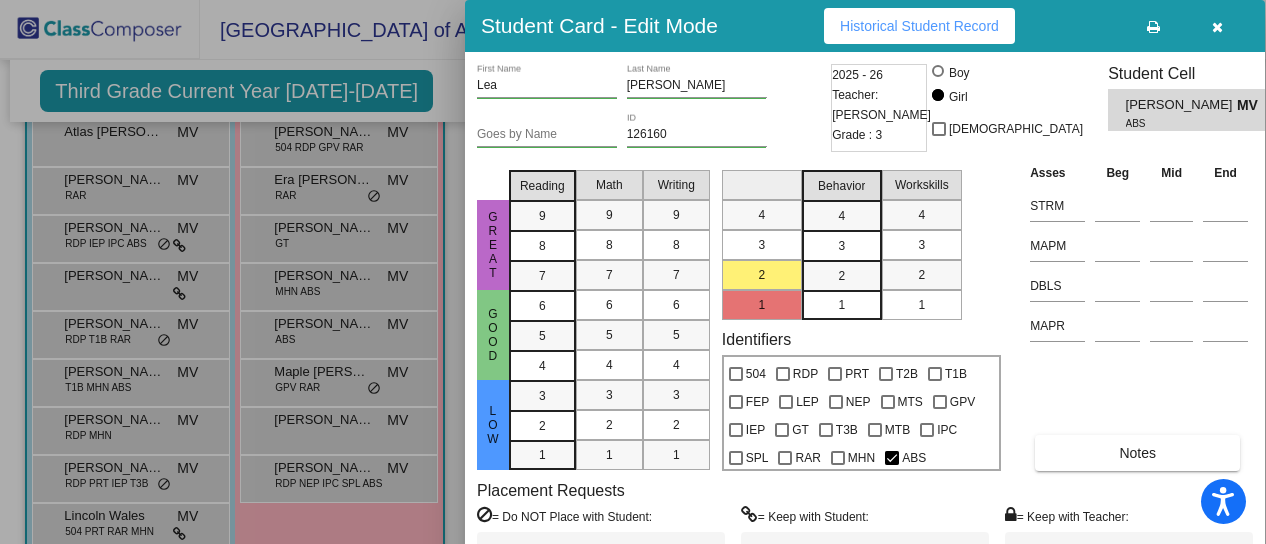 click at bounding box center [633, 272] 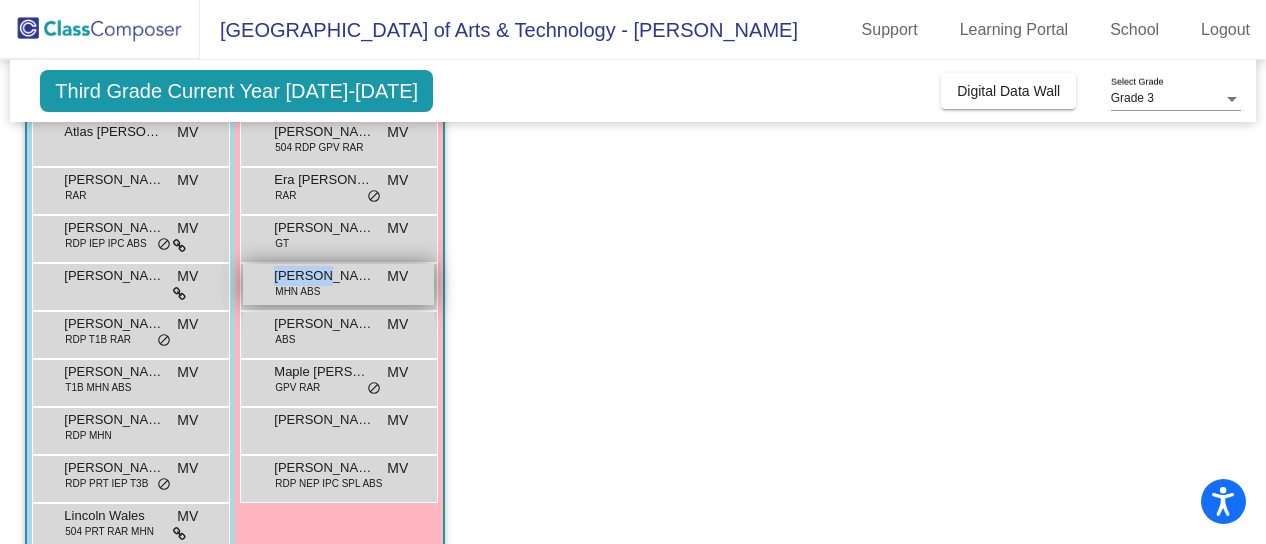 click on "Kennedy Palmer MHN ABS MV lock do_not_disturb_alt" at bounding box center (338, 284) 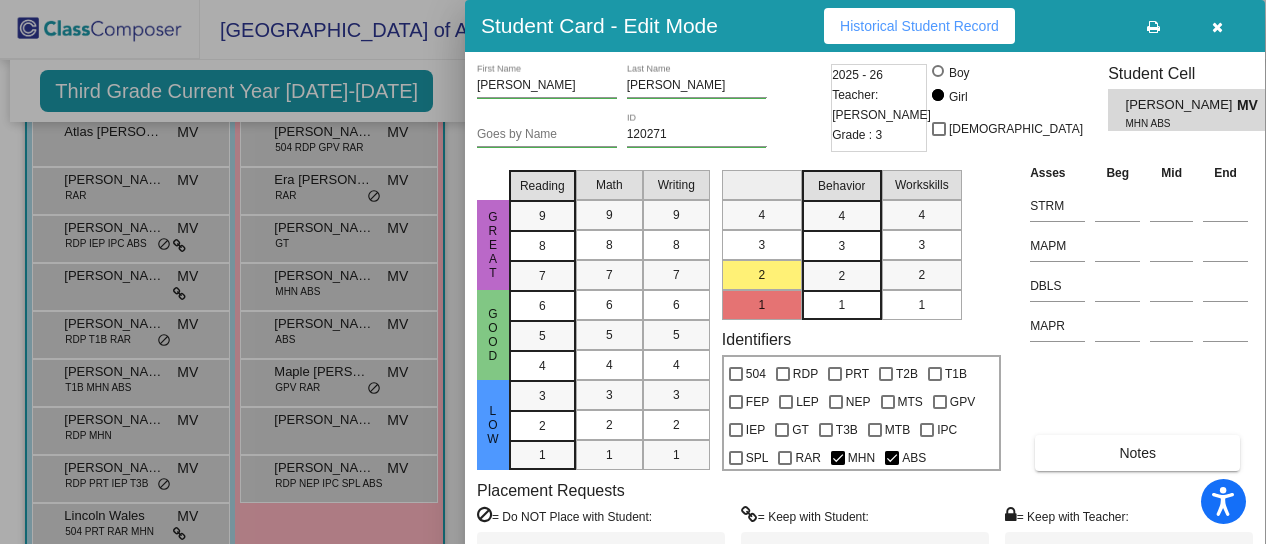 click at bounding box center (633, 272) 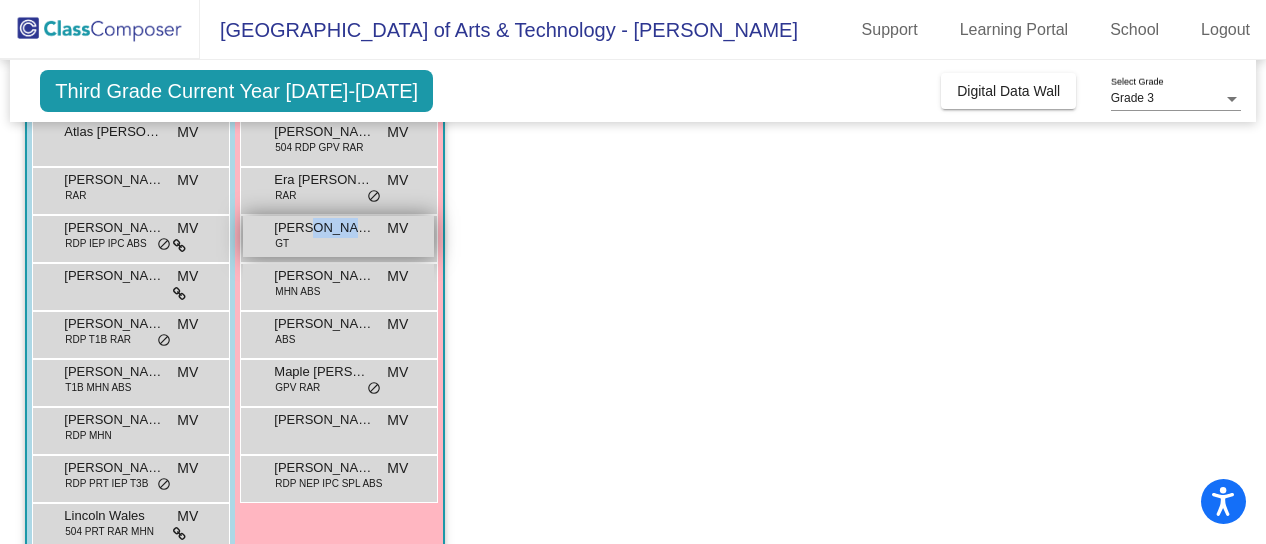 click on "Kate Headings" at bounding box center (324, 228) 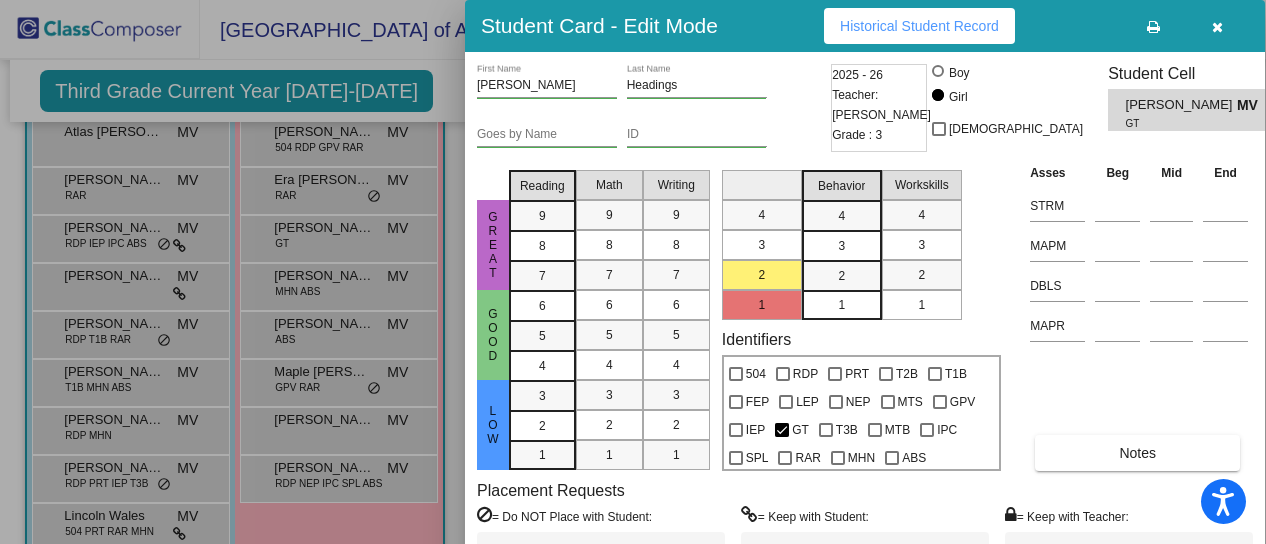 click at bounding box center (633, 272) 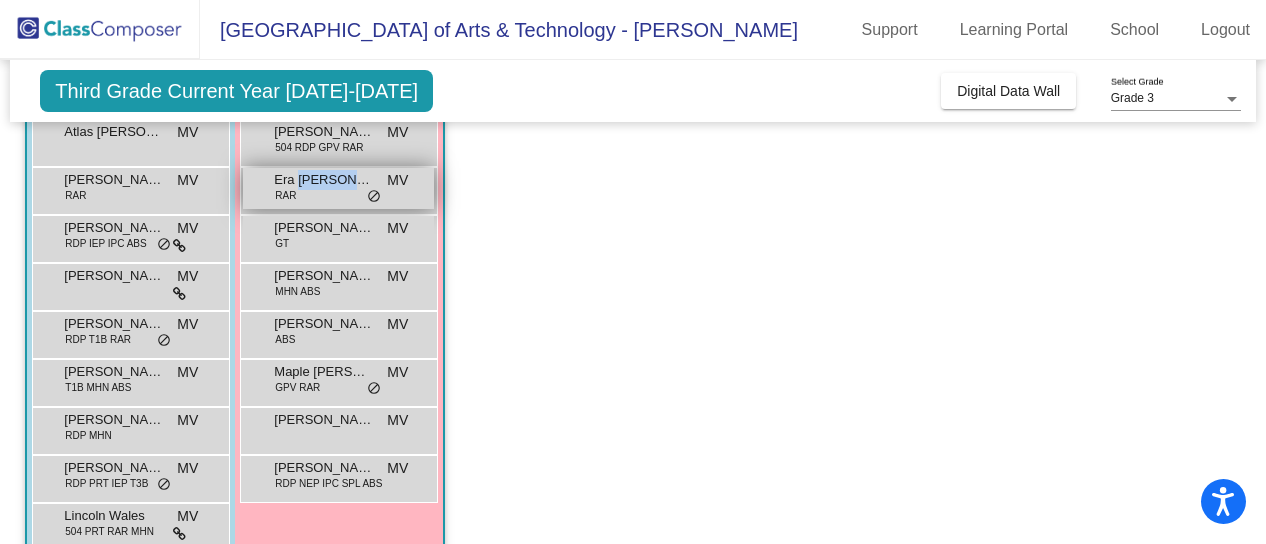 click on "Era Ellsworth" at bounding box center [324, 180] 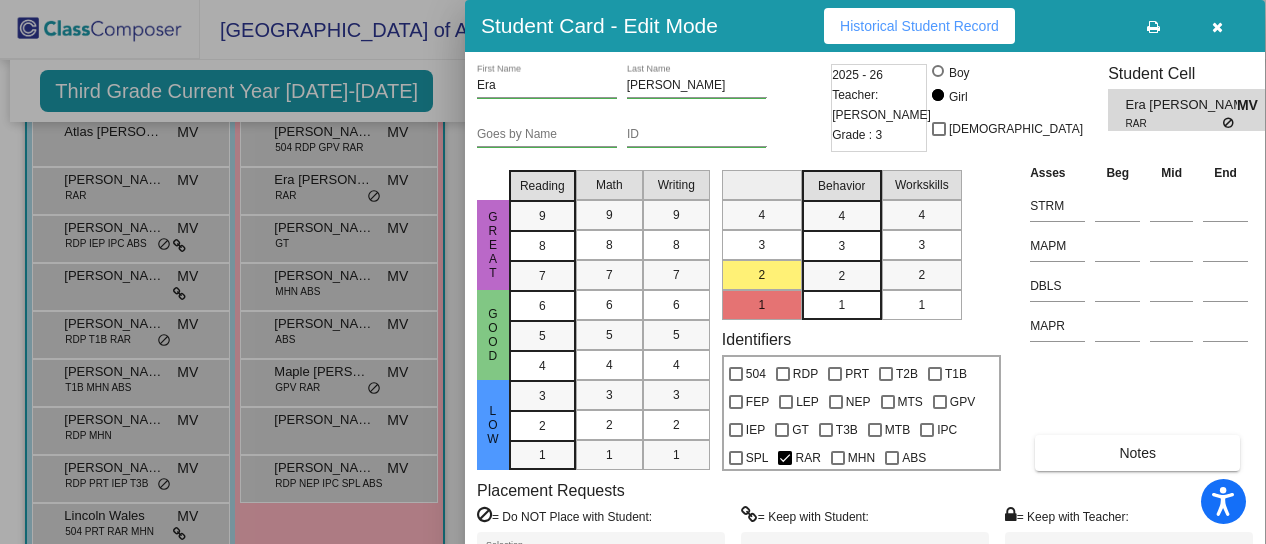 click at bounding box center [633, 272] 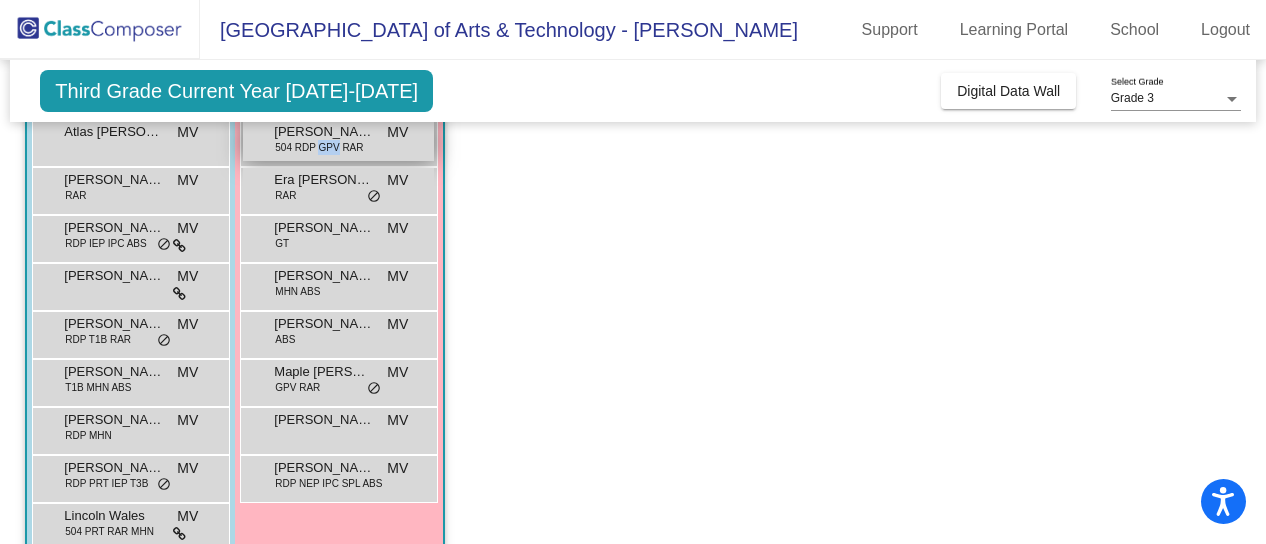click on "504 RDP GPV RAR" at bounding box center [319, 147] 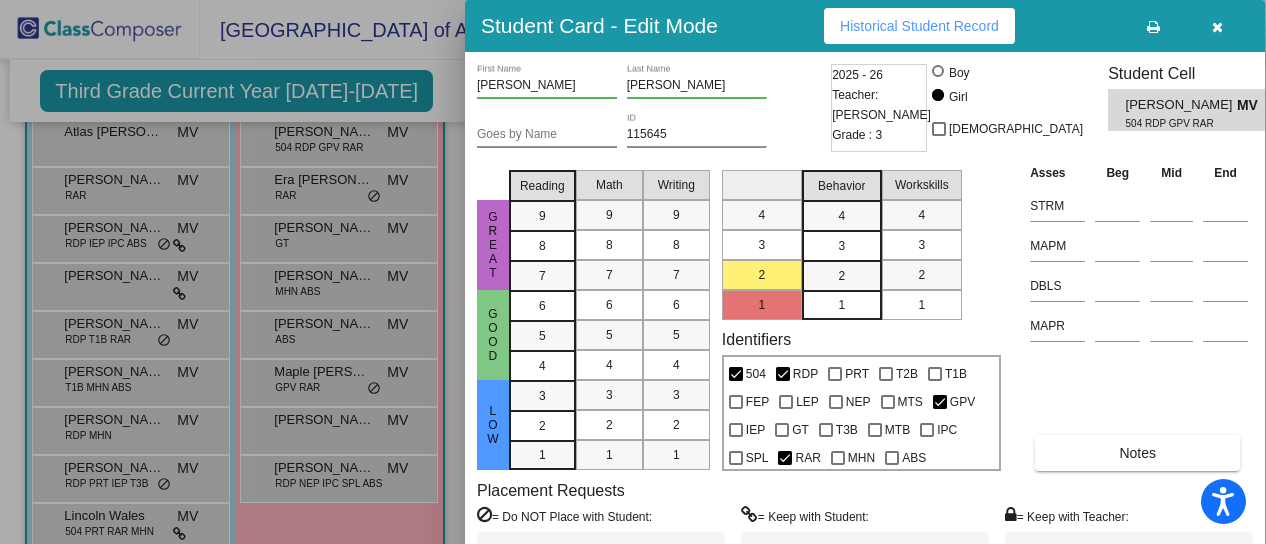 click at bounding box center (633, 272) 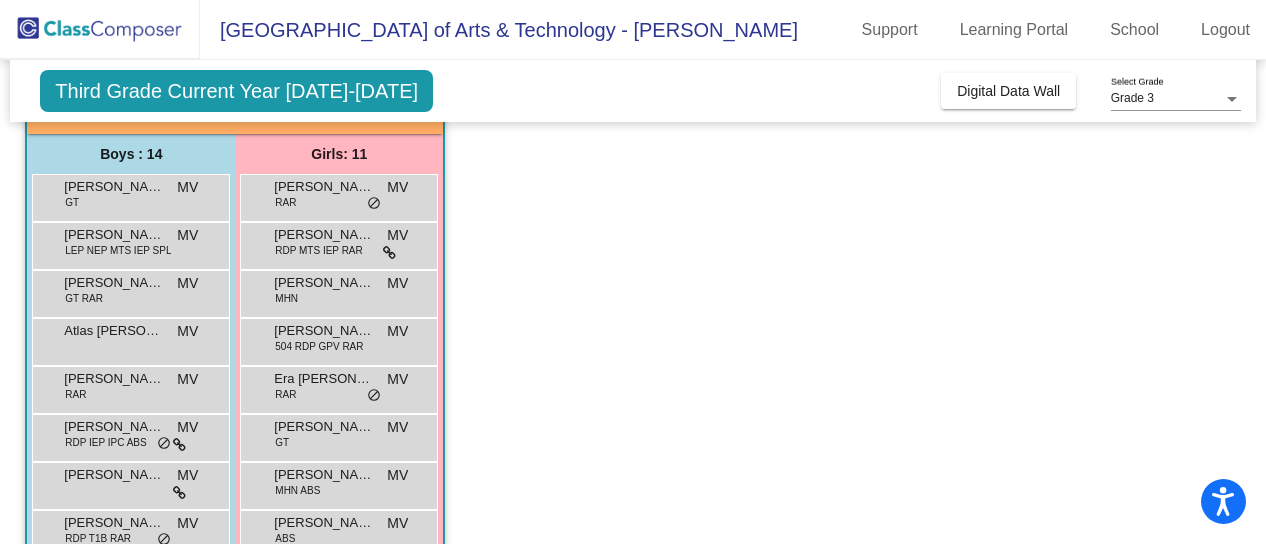 scroll, scrollTop: 144, scrollLeft: 0, axis: vertical 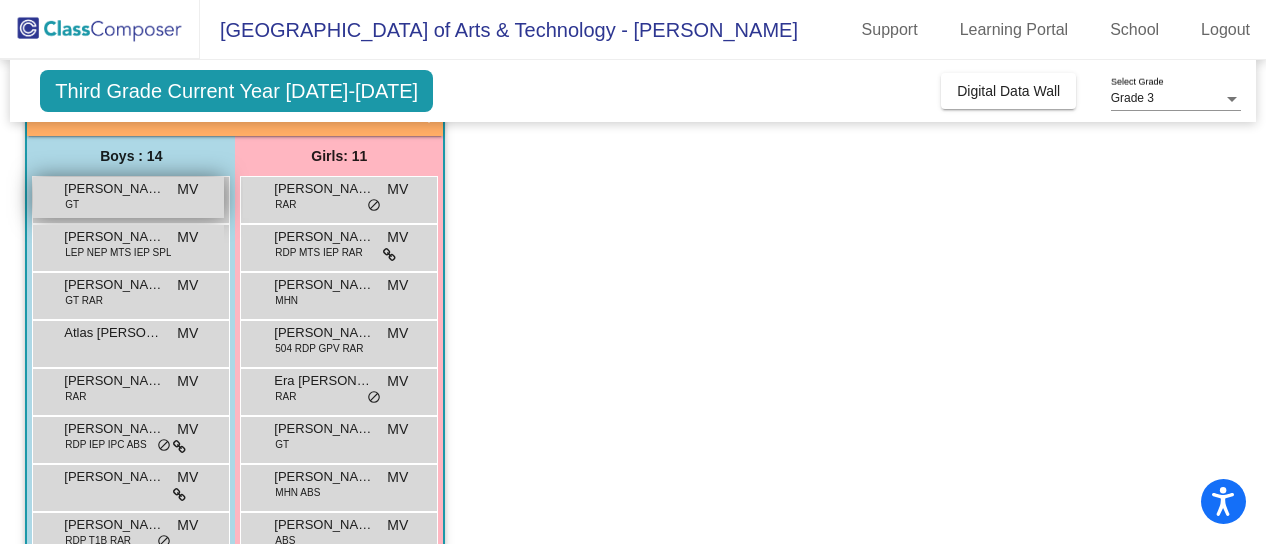 click on "Ambrose Depew" at bounding box center [114, 189] 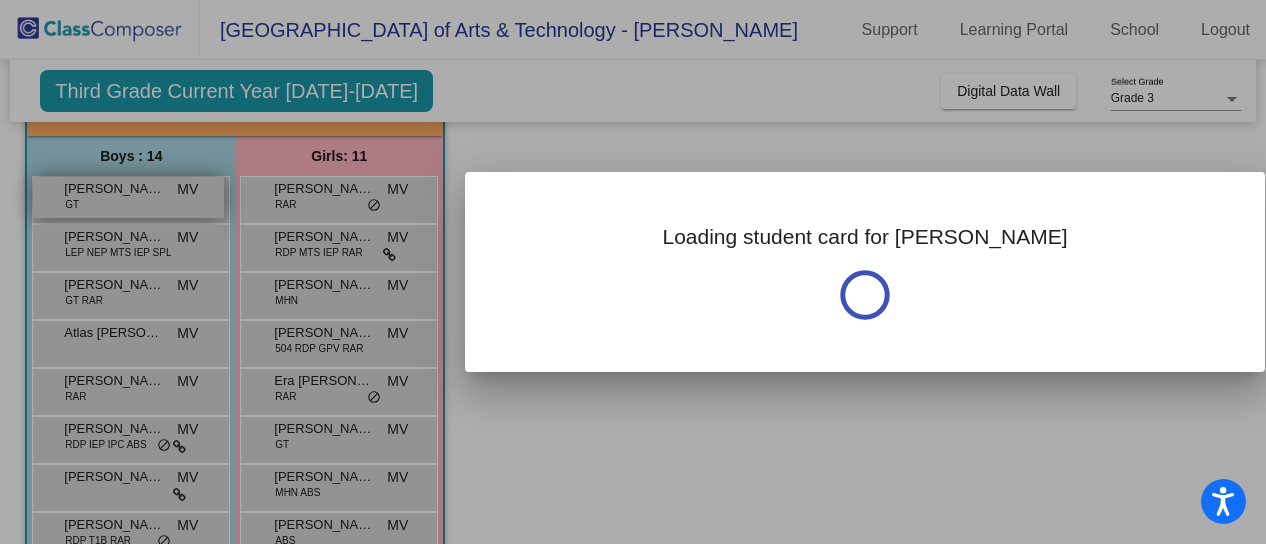 click at bounding box center [633, 272] 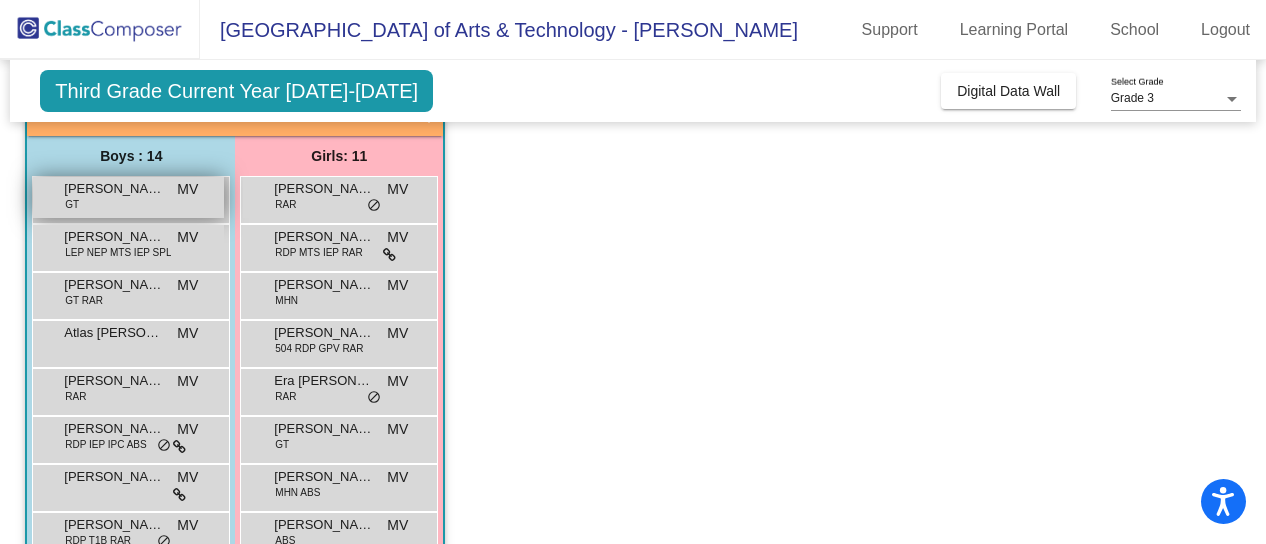 click on "Ambrose Depew" at bounding box center [114, 189] 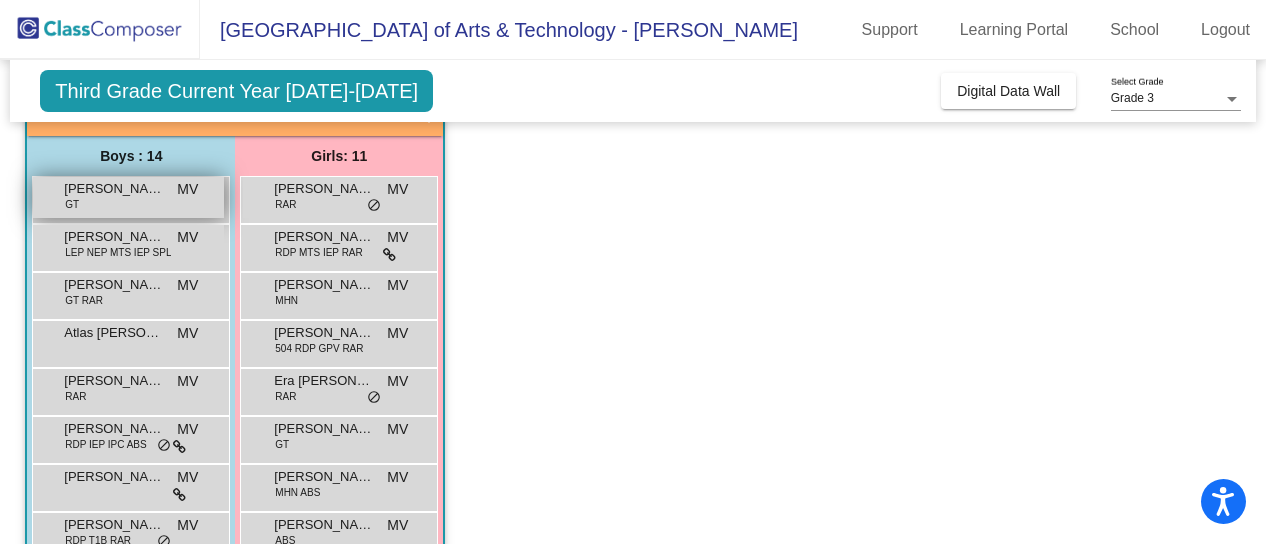 click on "Ambrose Depew" at bounding box center [114, 189] 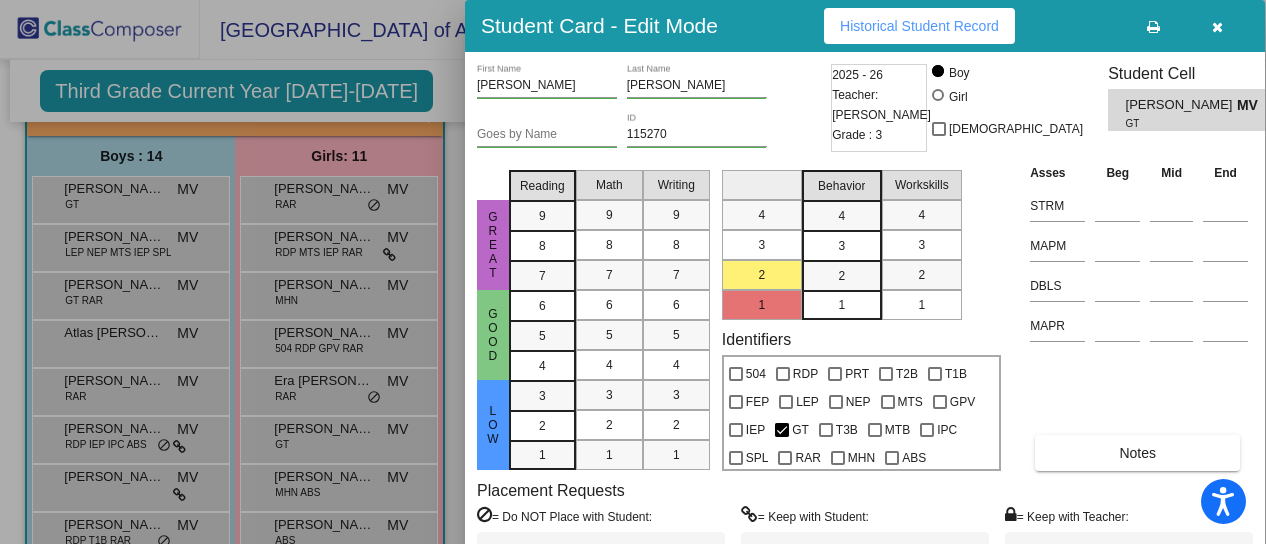 click at bounding box center [633, 272] 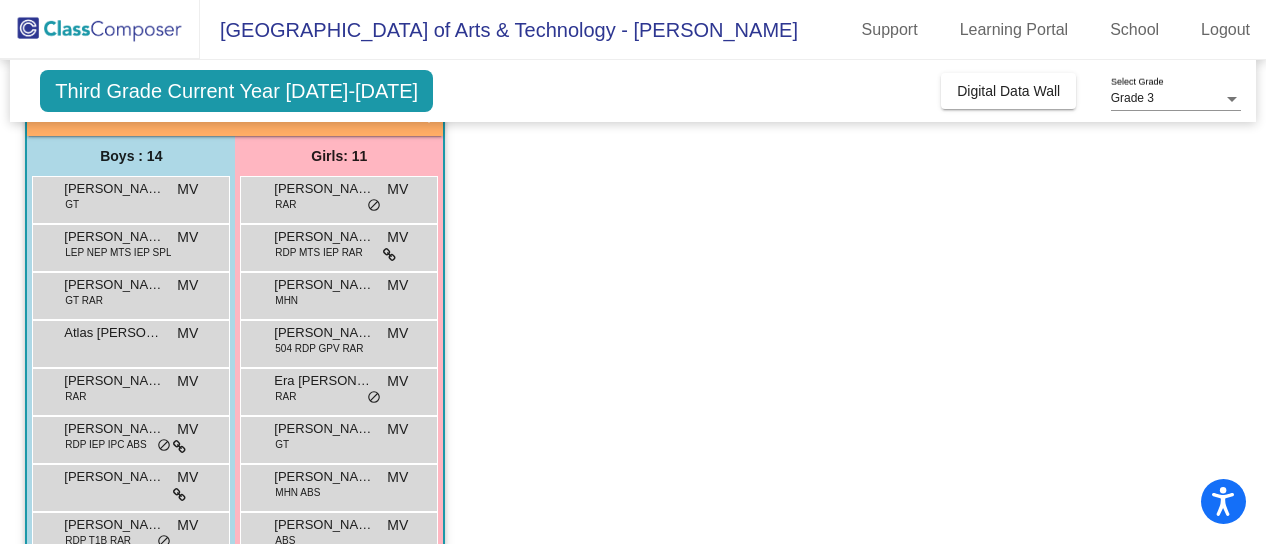 click on "Angel Tomas Lugo" at bounding box center (114, 237) 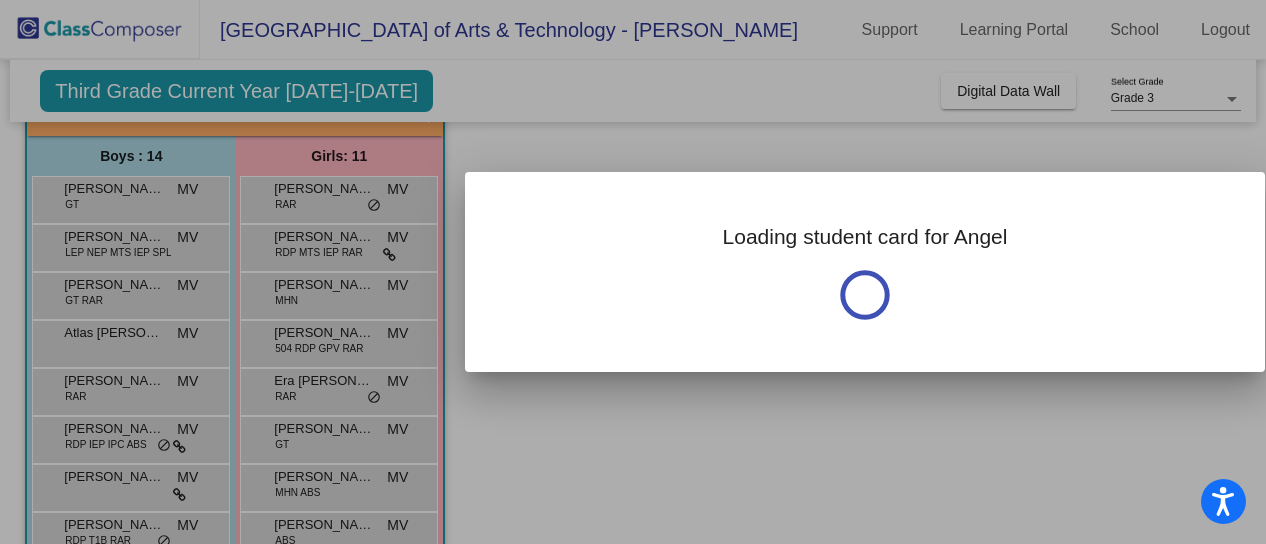 click at bounding box center [633, 272] 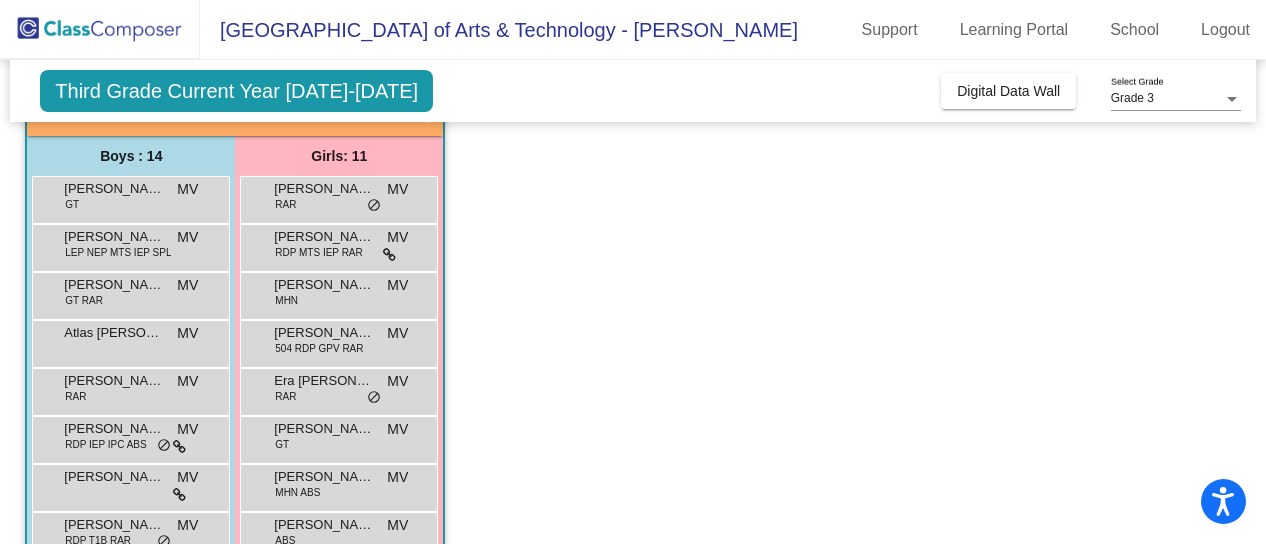 click on "Angel Tomas Lugo" at bounding box center [114, 237] 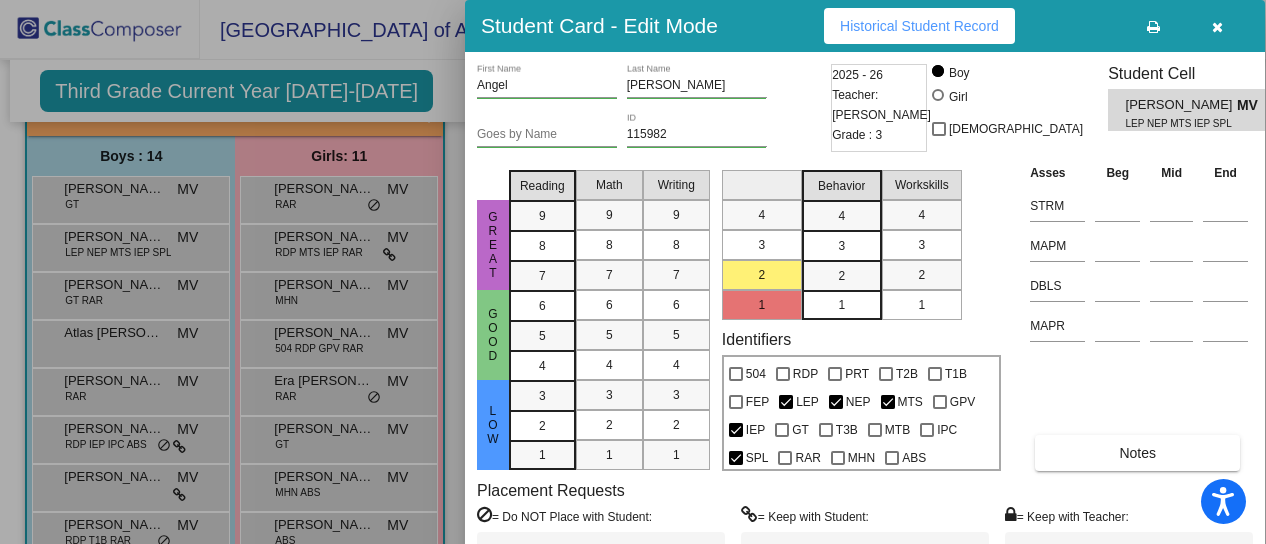 click at bounding box center [633, 272] 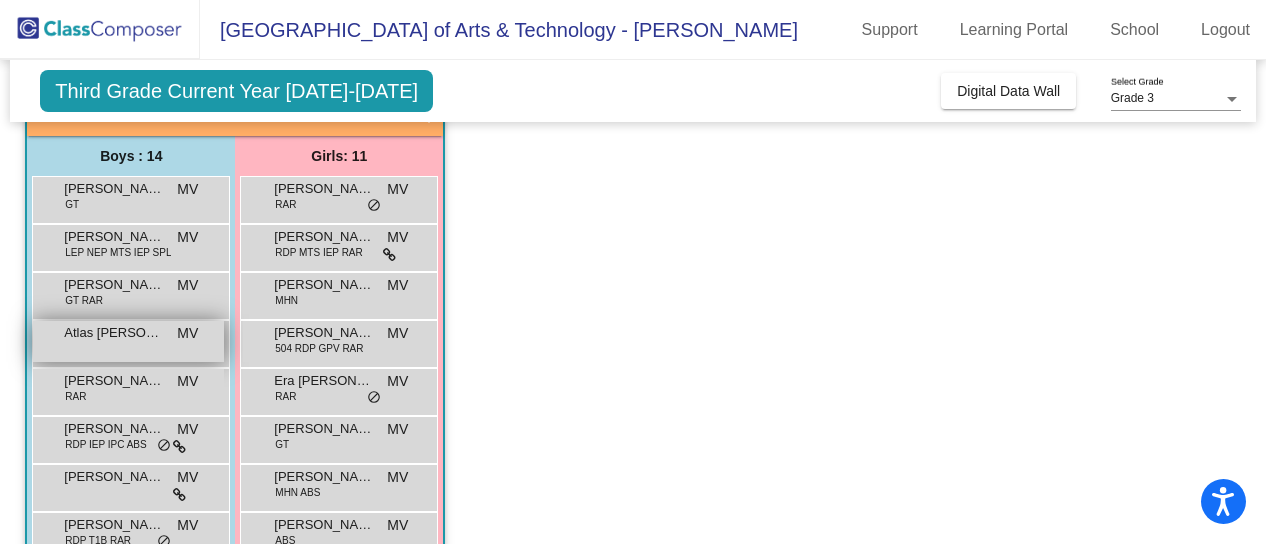 click on "Atlas Romero" at bounding box center (114, 333) 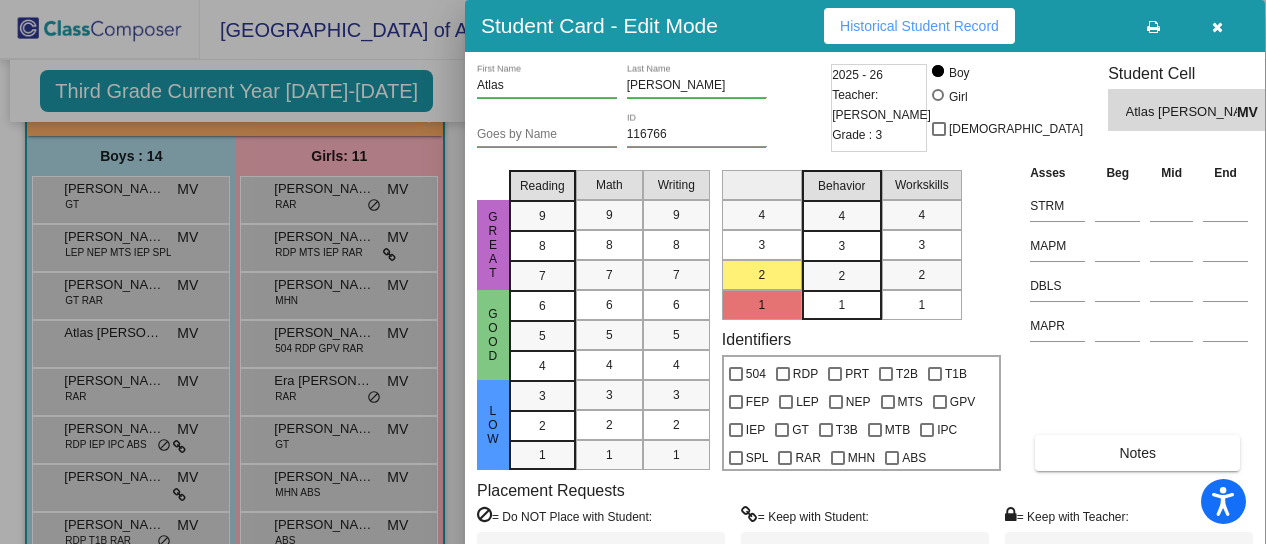 click at bounding box center (633, 272) 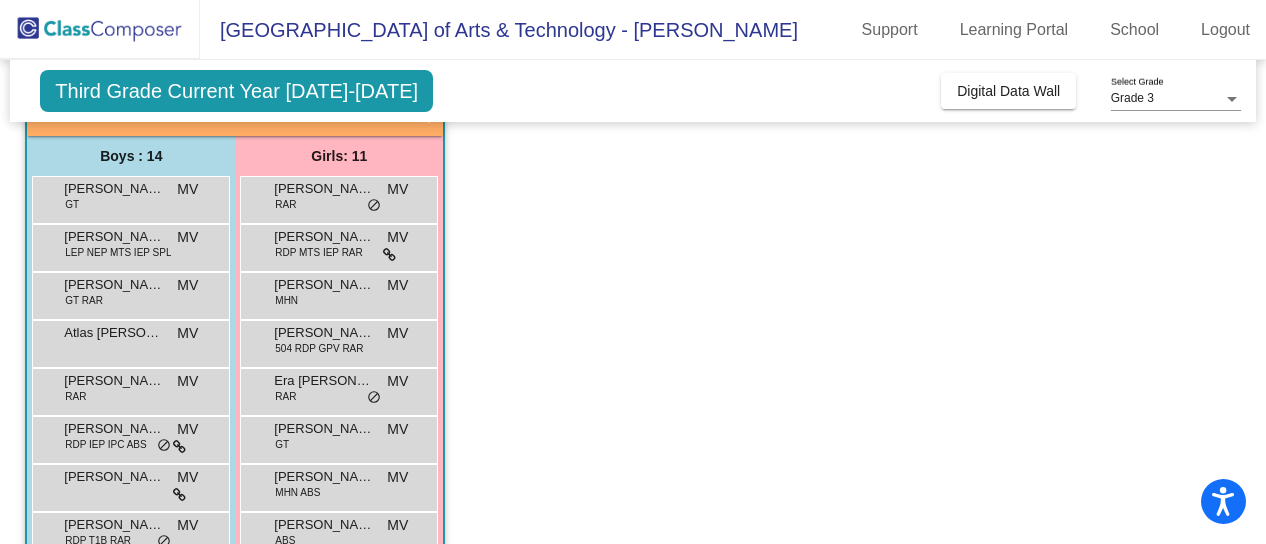 click on "Chapman Hicks" at bounding box center [114, 381] 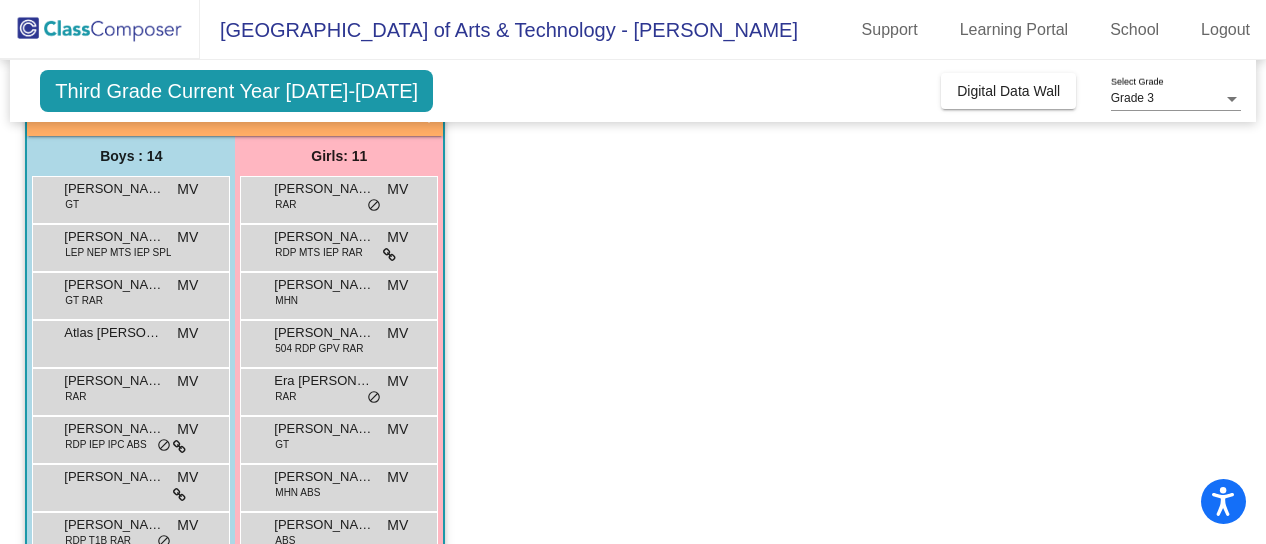 click on "Chapman Hicks" at bounding box center [114, 381] 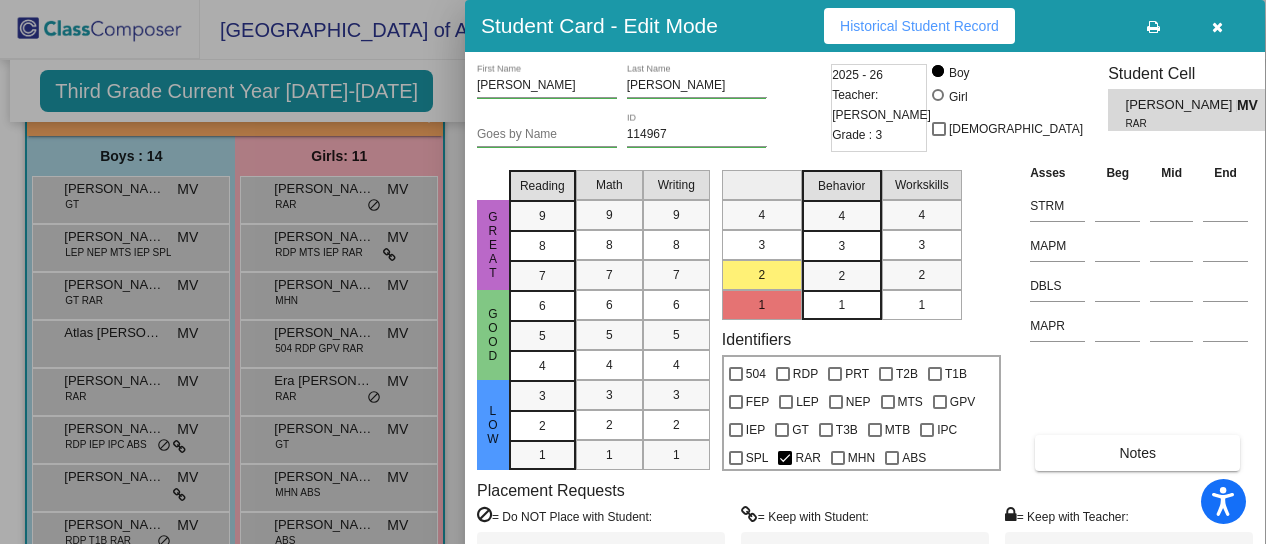 click at bounding box center (633, 272) 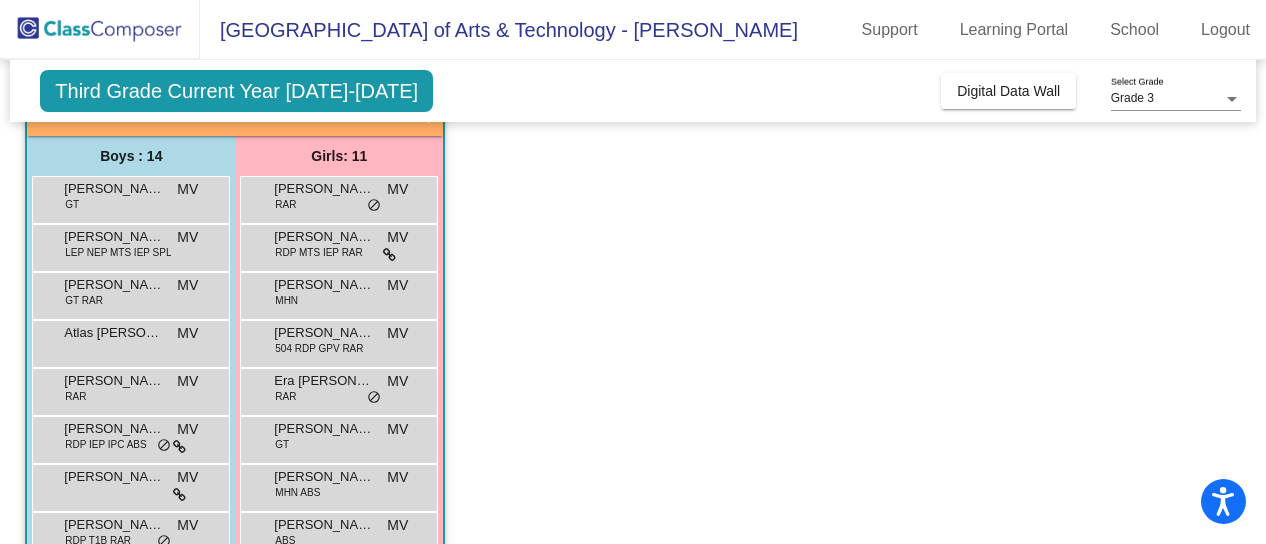 click on "Christopher Brown" at bounding box center (114, 429) 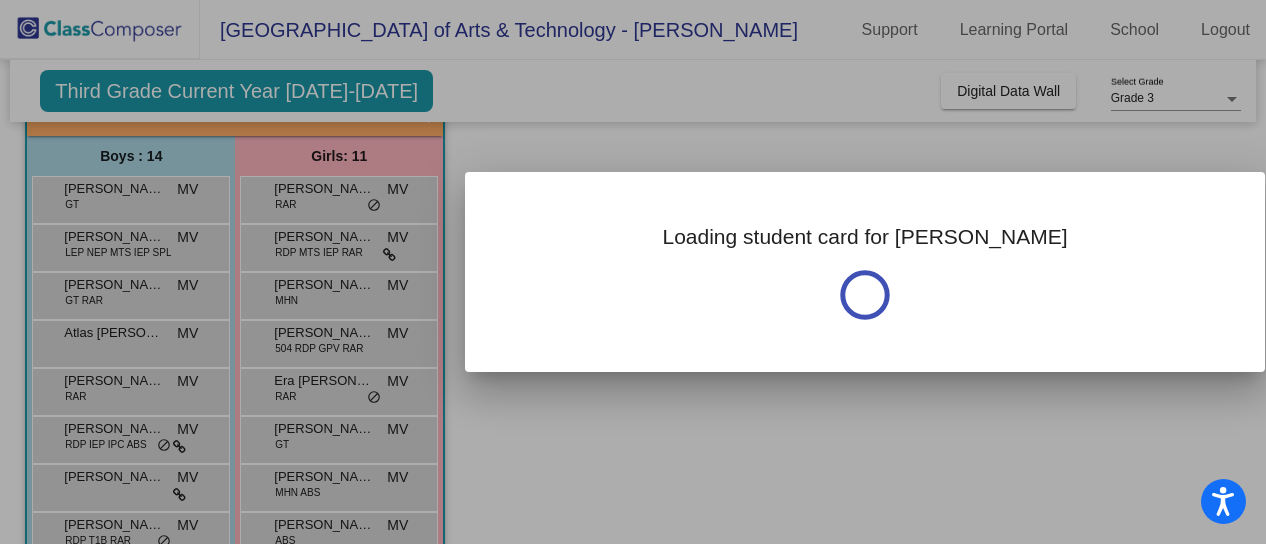 click at bounding box center (633, 272) 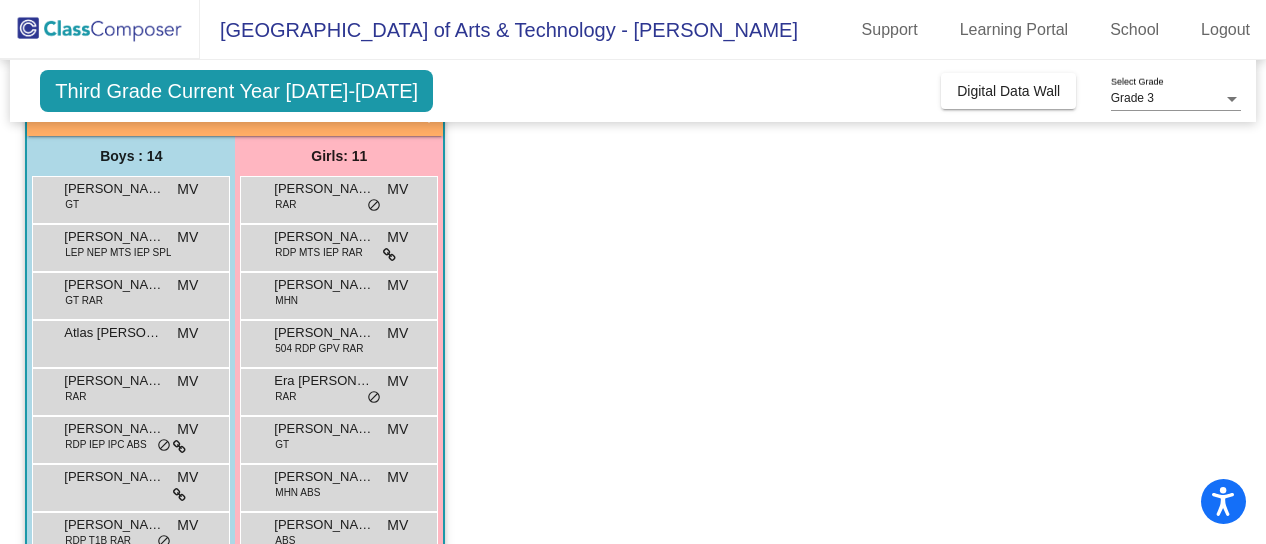 click on "Christopher Brown" at bounding box center (114, 429) 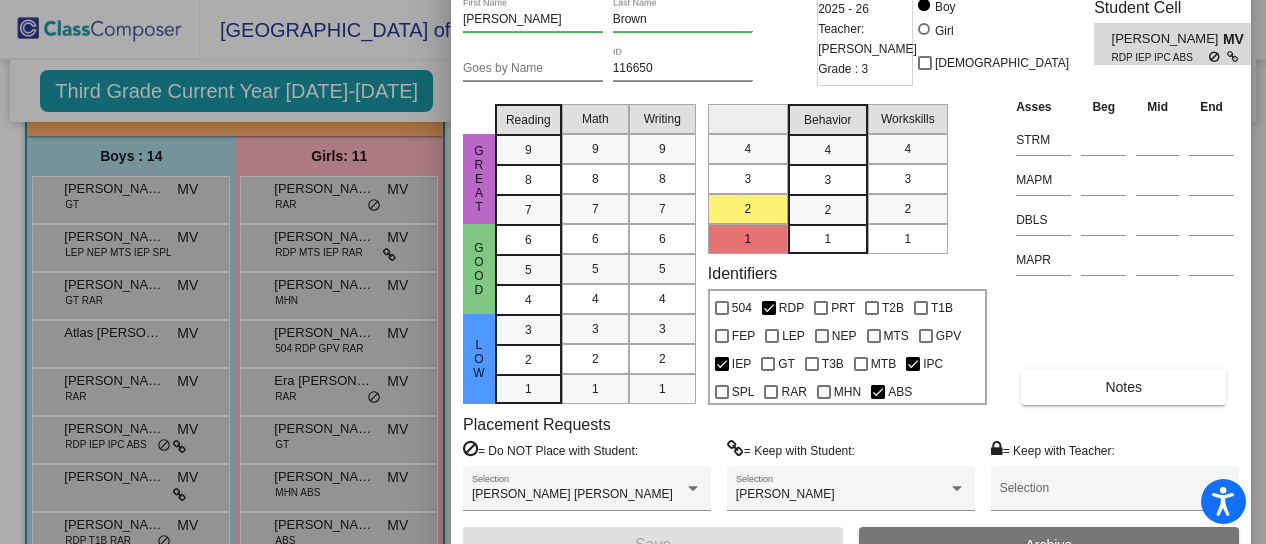 drag, startPoint x: 733, startPoint y: 13, endPoint x: 719, endPoint y: -53, distance: 67.46851 